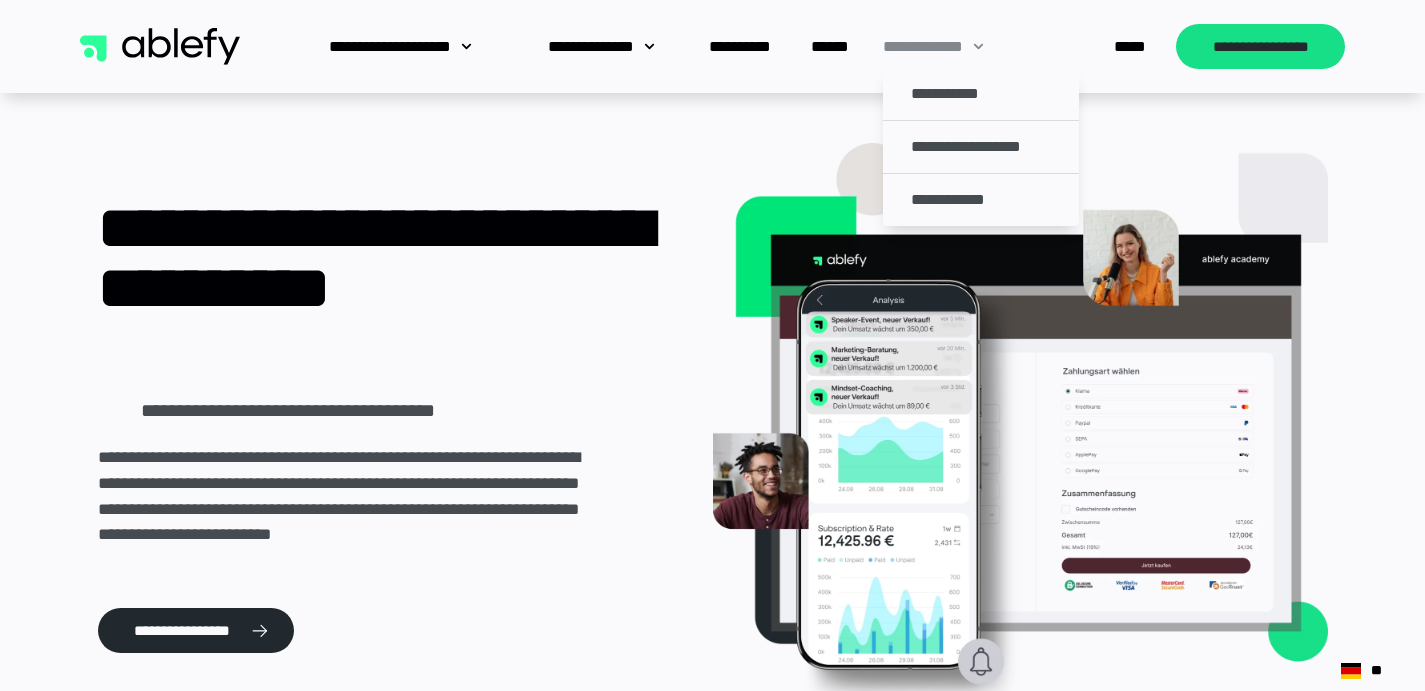 scroll, scrollTop: 0, scrollLeft: 0, axis: both 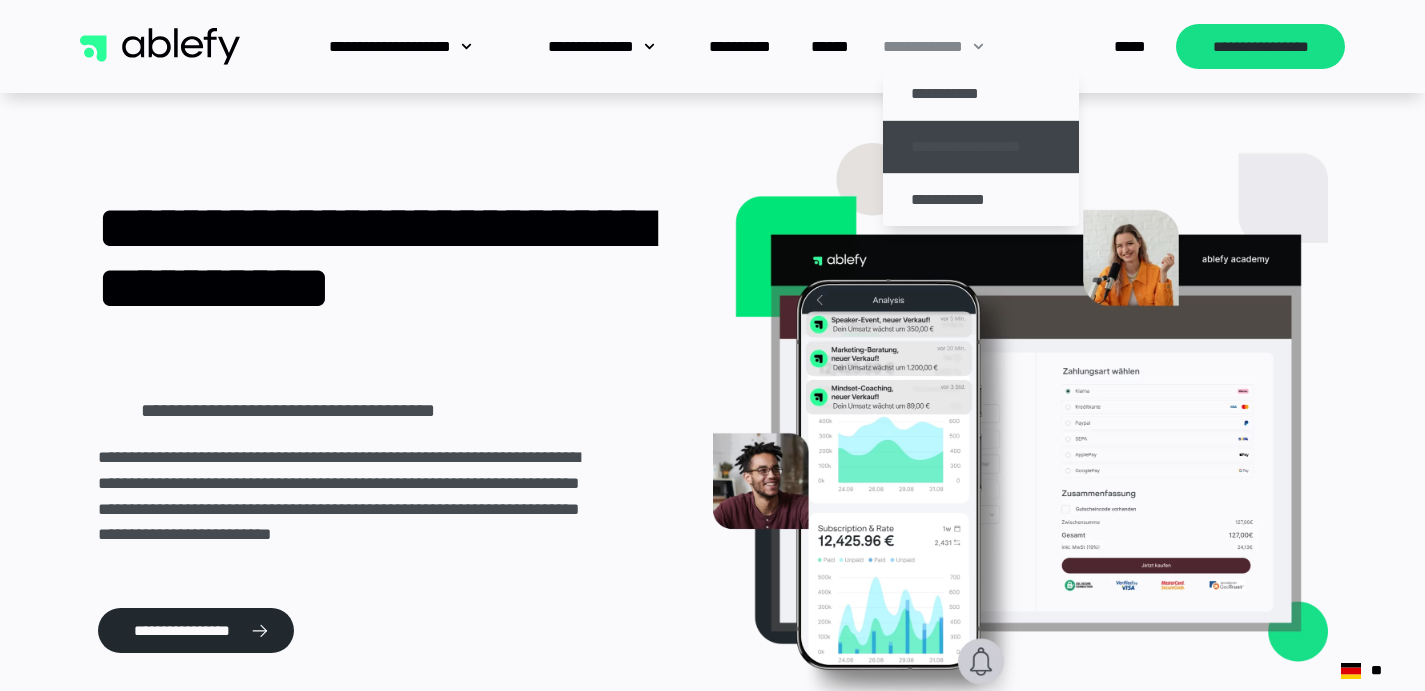 click on "**********" 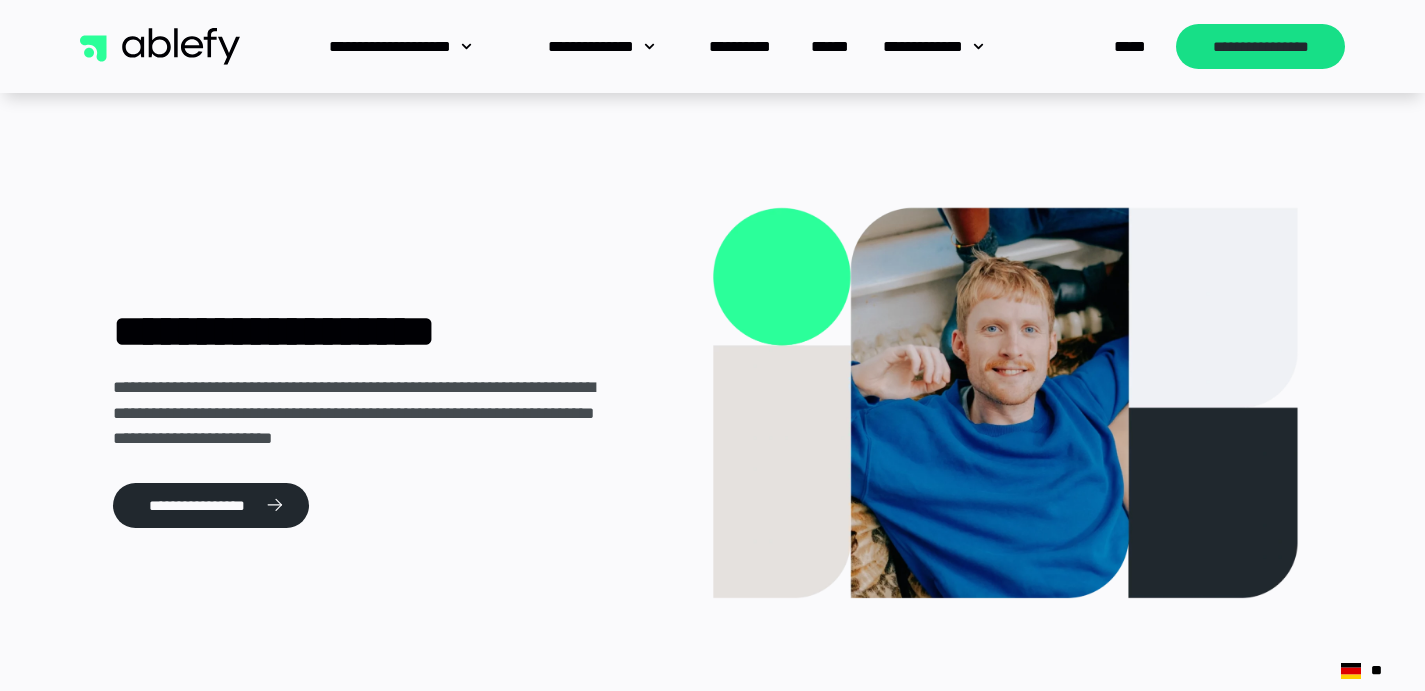 scroll, scrollTop: 748, scrollLeft: 0, axis: vertical 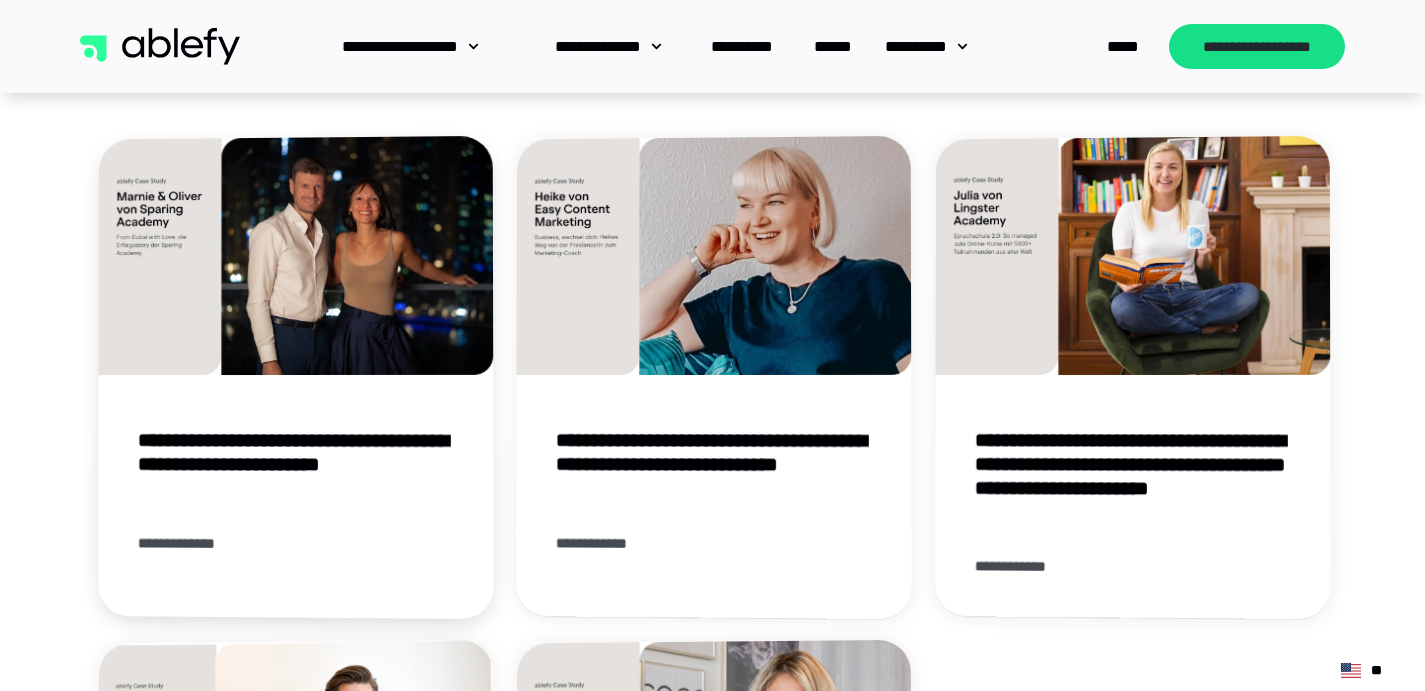 click 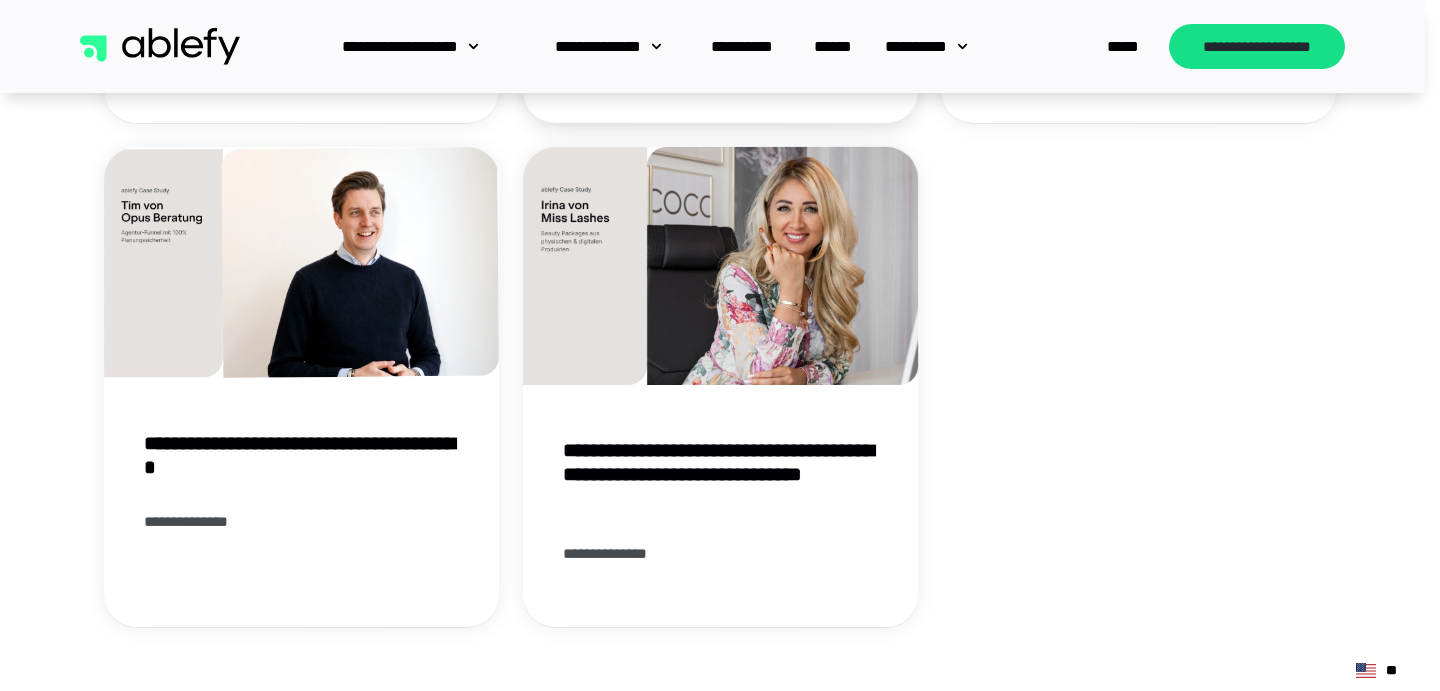 scroll, scrollTop: 1072, scrollLeft: 0, axis: vertical 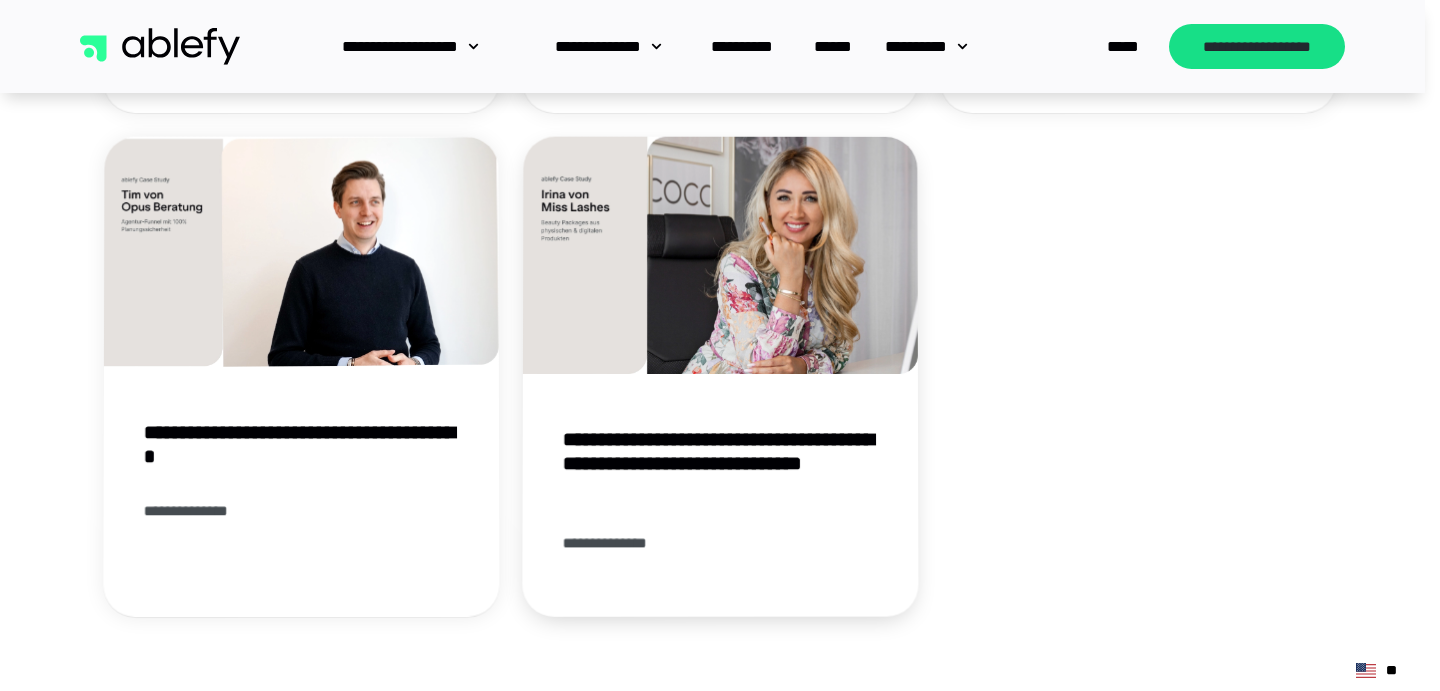 click 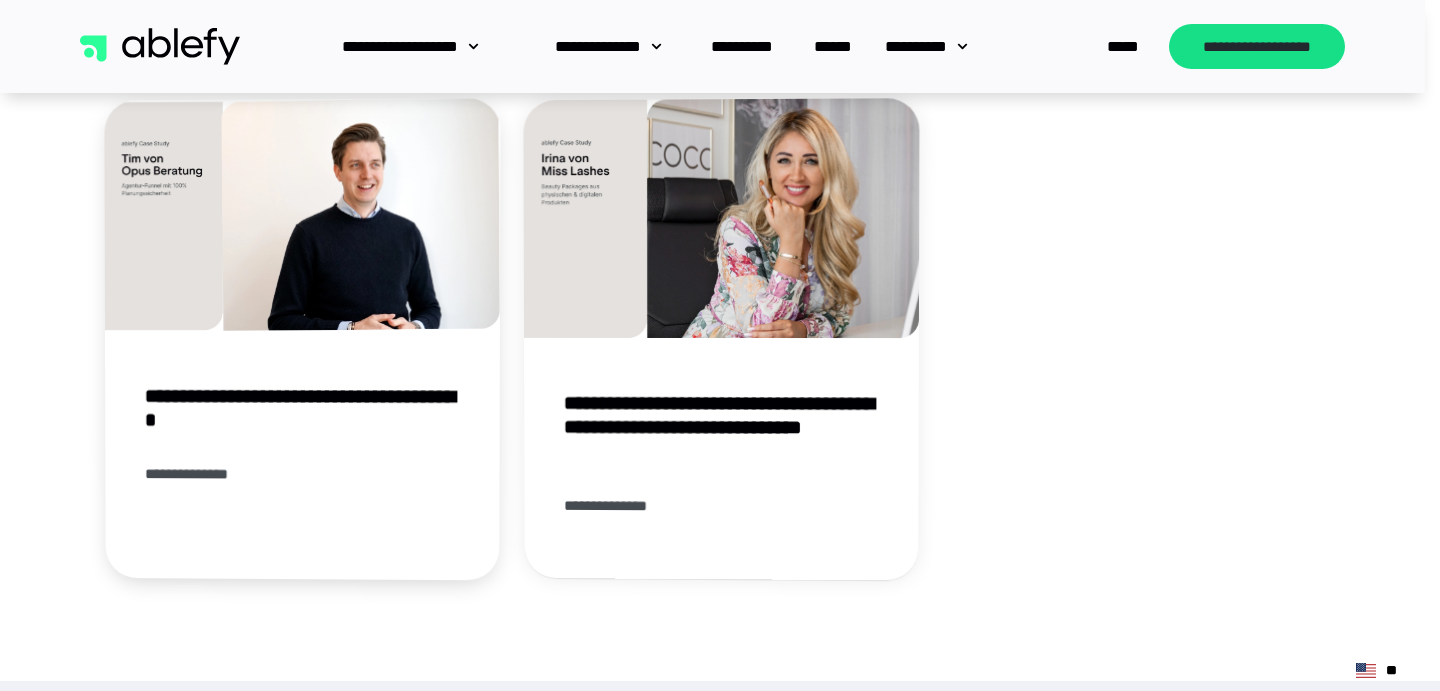 scroll, scrollTop: 1123, scrollLeft: 0, axis: vertical 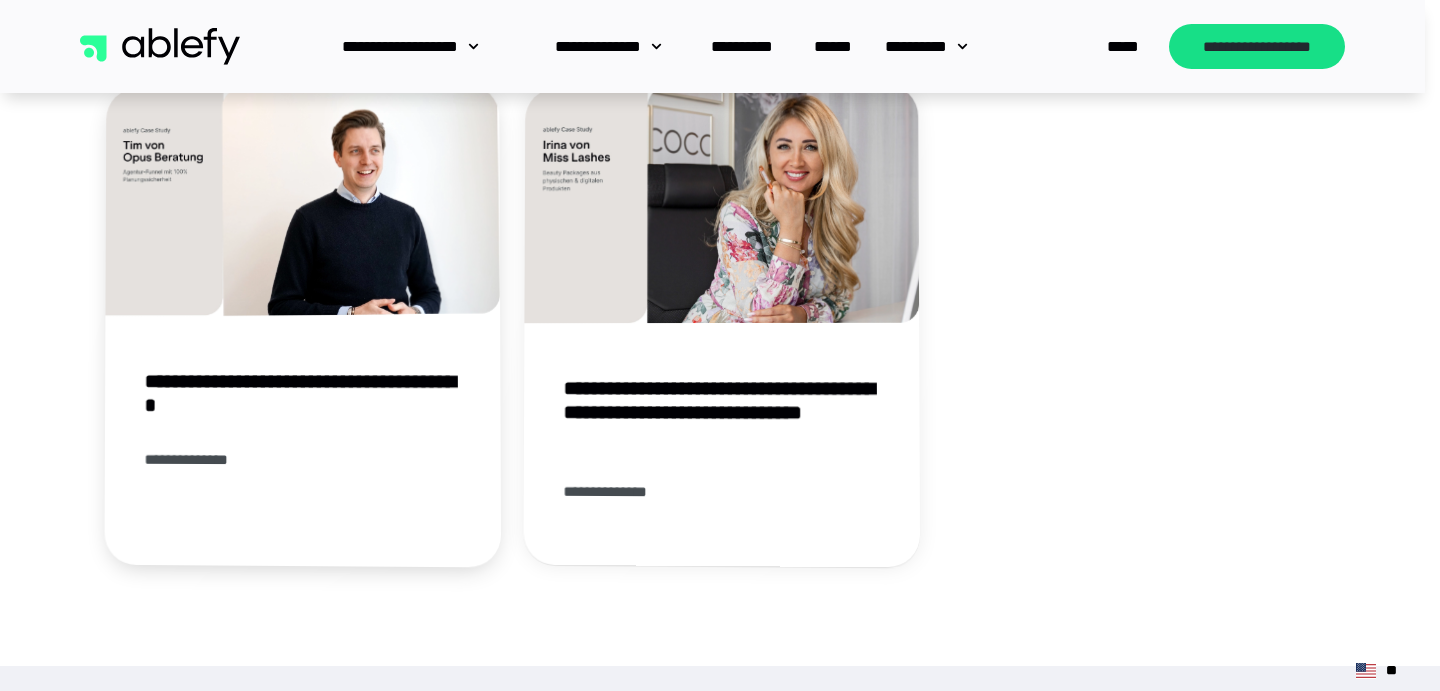 click 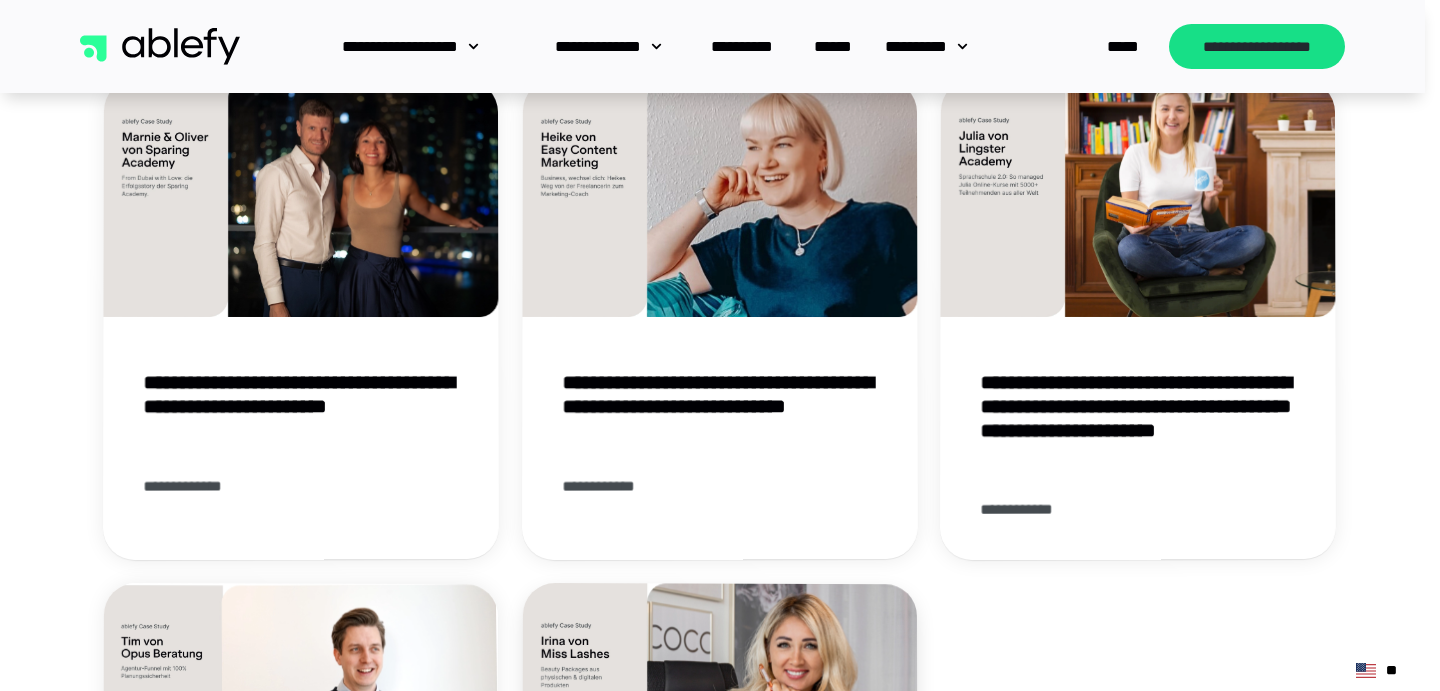 scroll, scrollTop: 615, scrollLeft: 0, axis: vertical 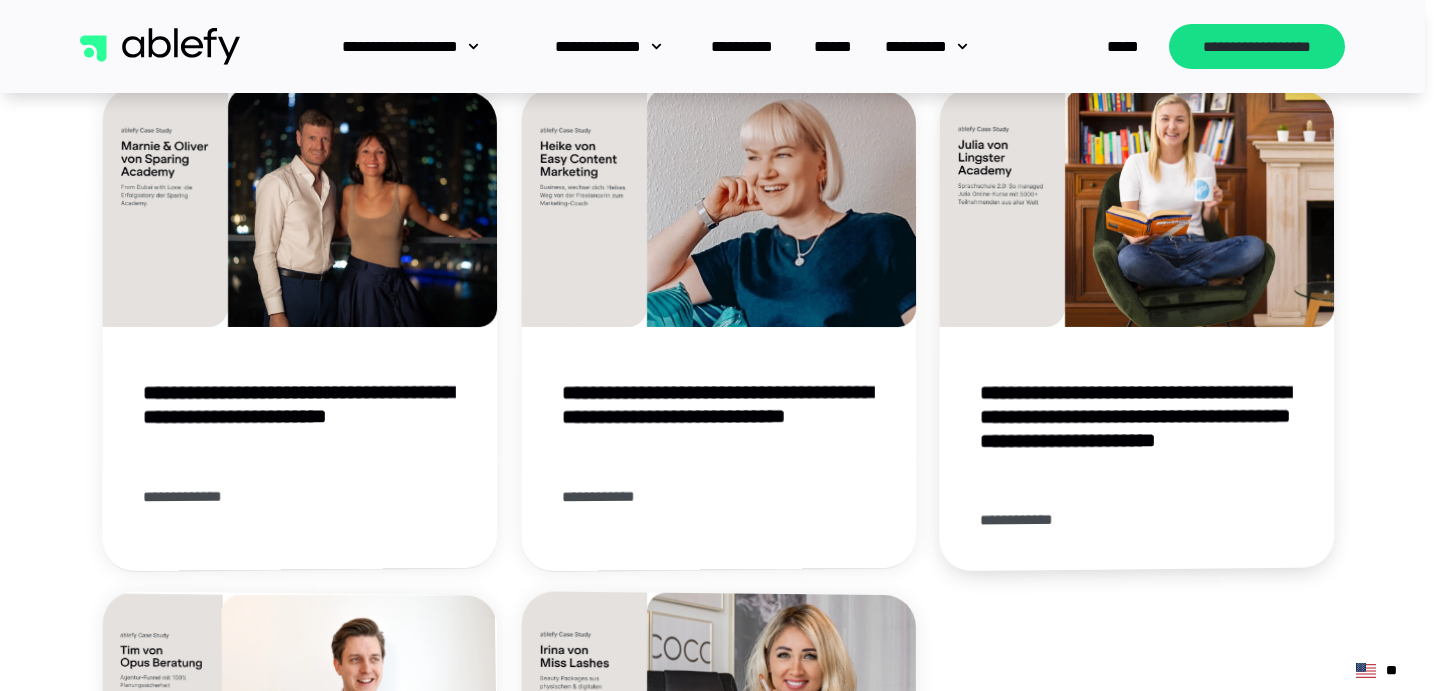 click 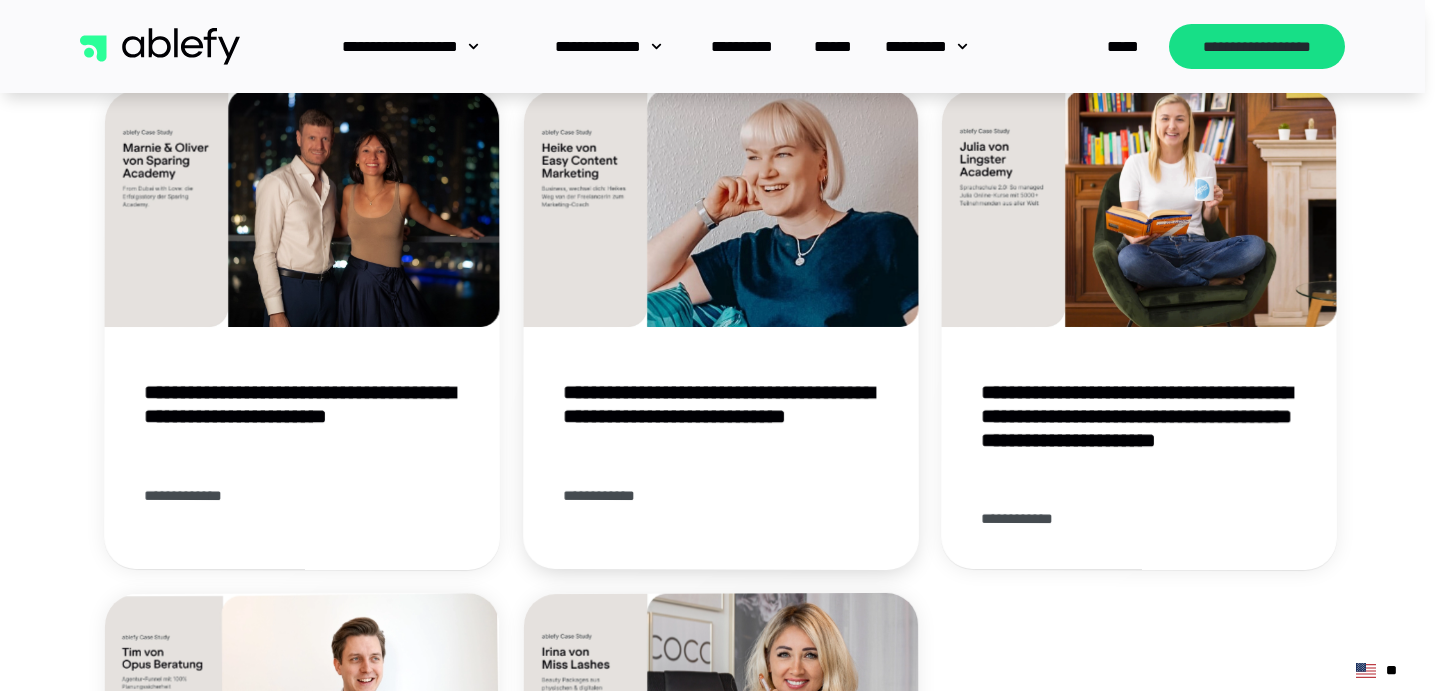 click 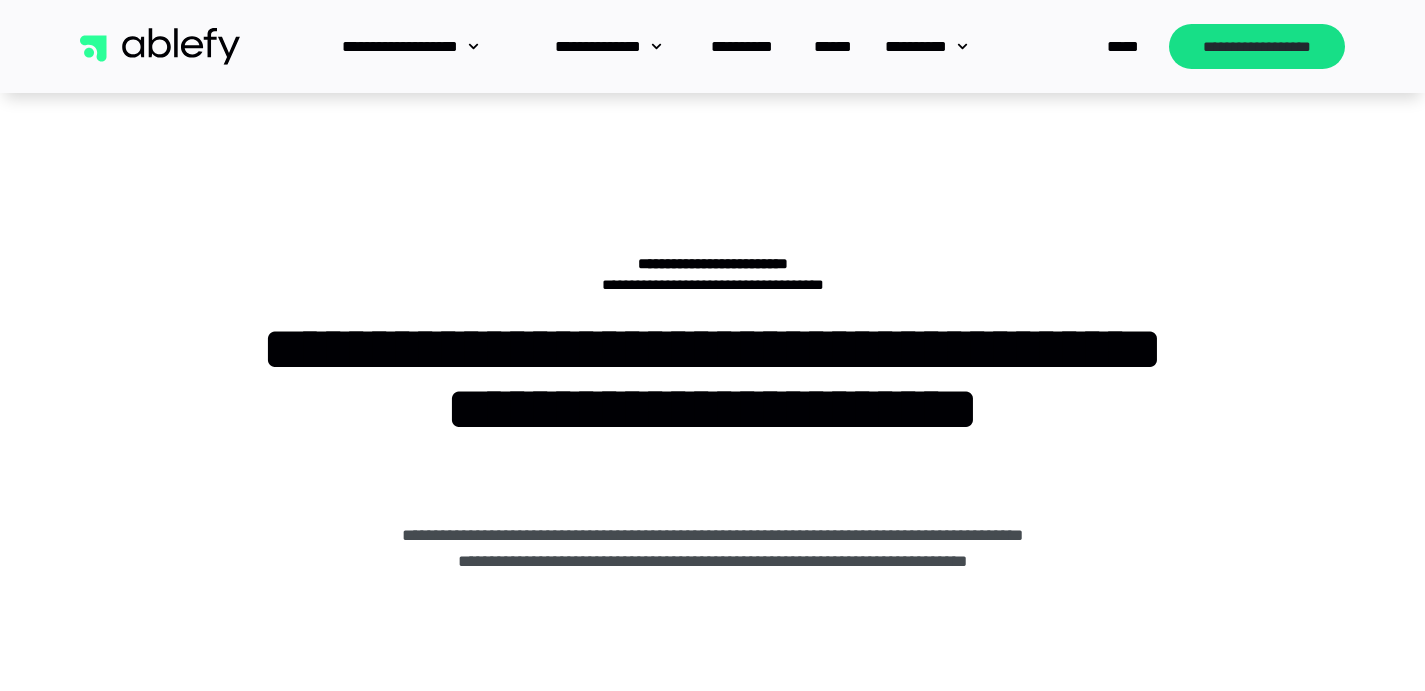 scroll, scrollTop: 573, scrollLeft: 0, axis: vertical 